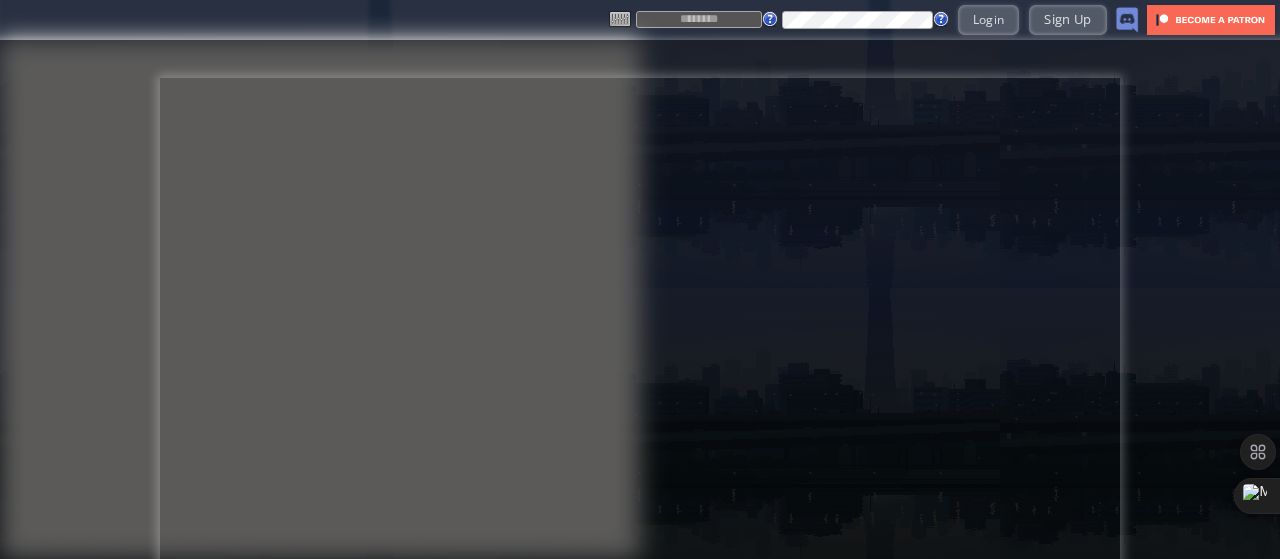 scroll, scrollTop: 0, scrollLeft: 0, axis: both 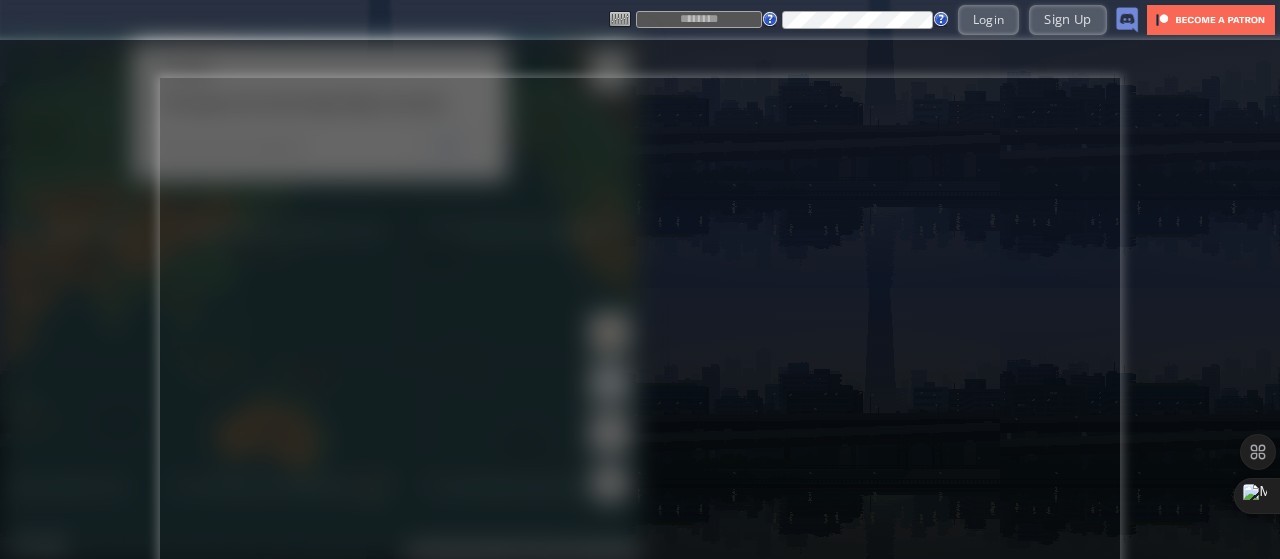 type on "*********" 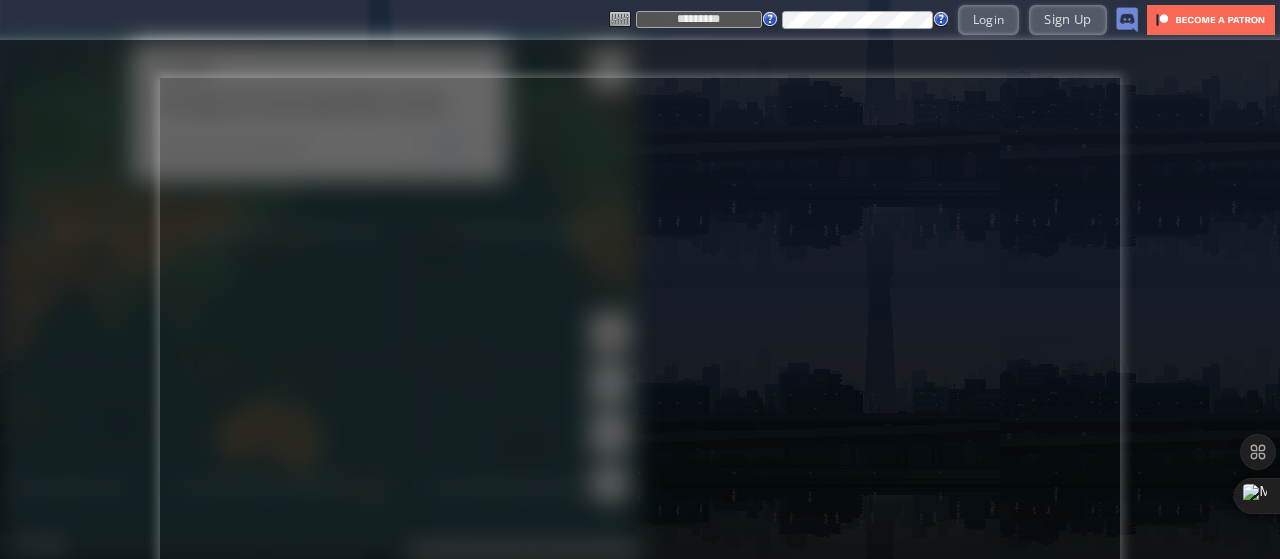 click on ">> Tell me more
>> Sign me up
>> Check out the game world
>> Search for a Flight in-game" at bounding box center (640, 299) 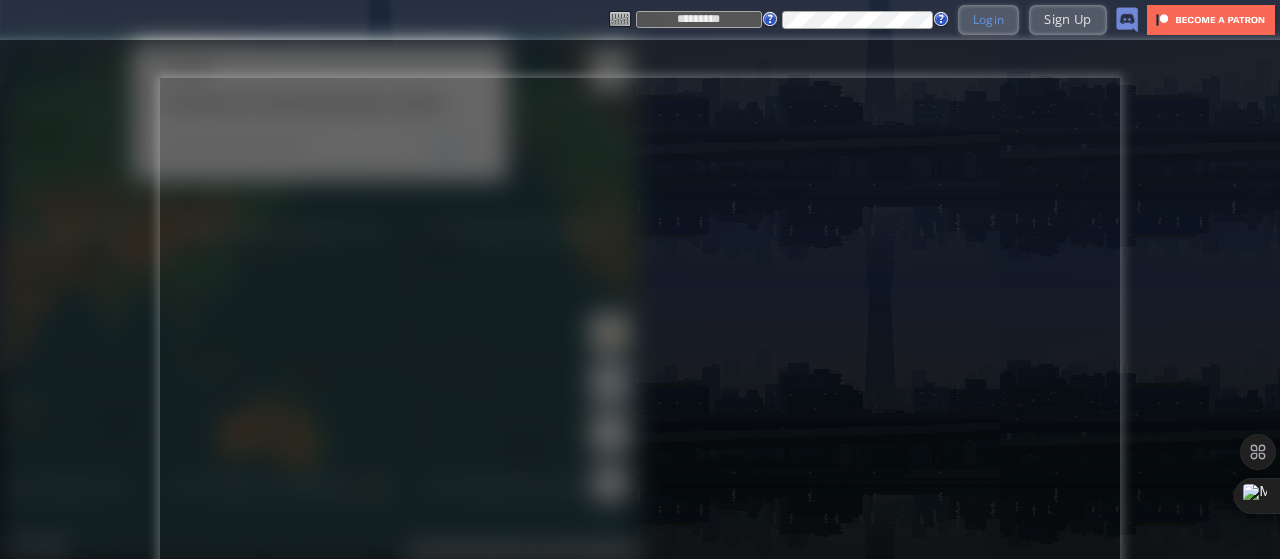 click on "Login" at bounding box center (989, 19) 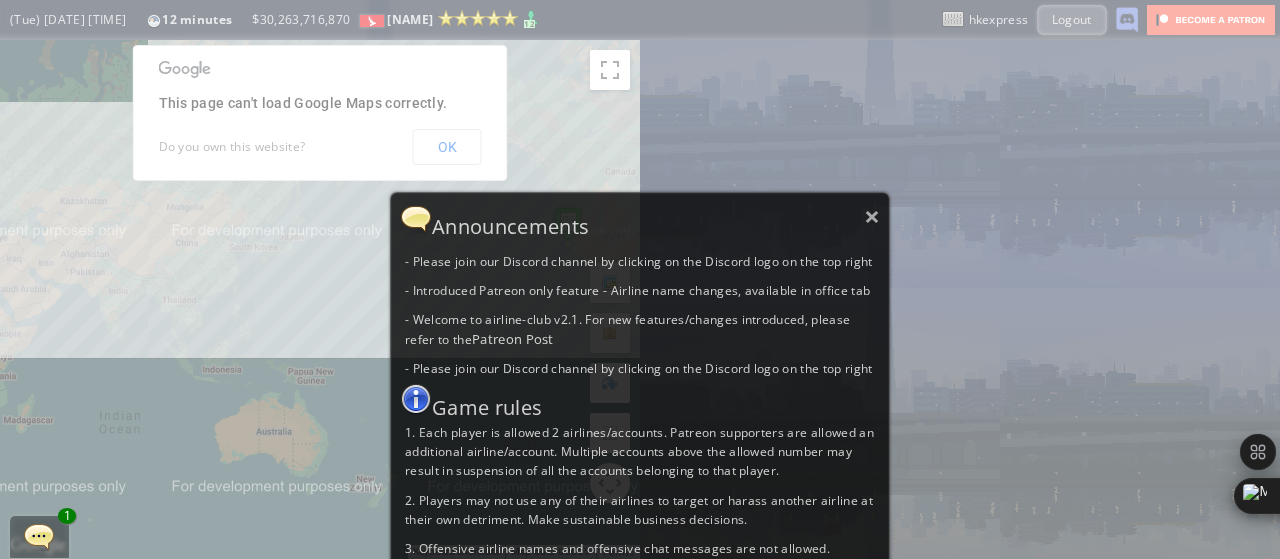 click on "Announcements" at bounding box center (640, 219) 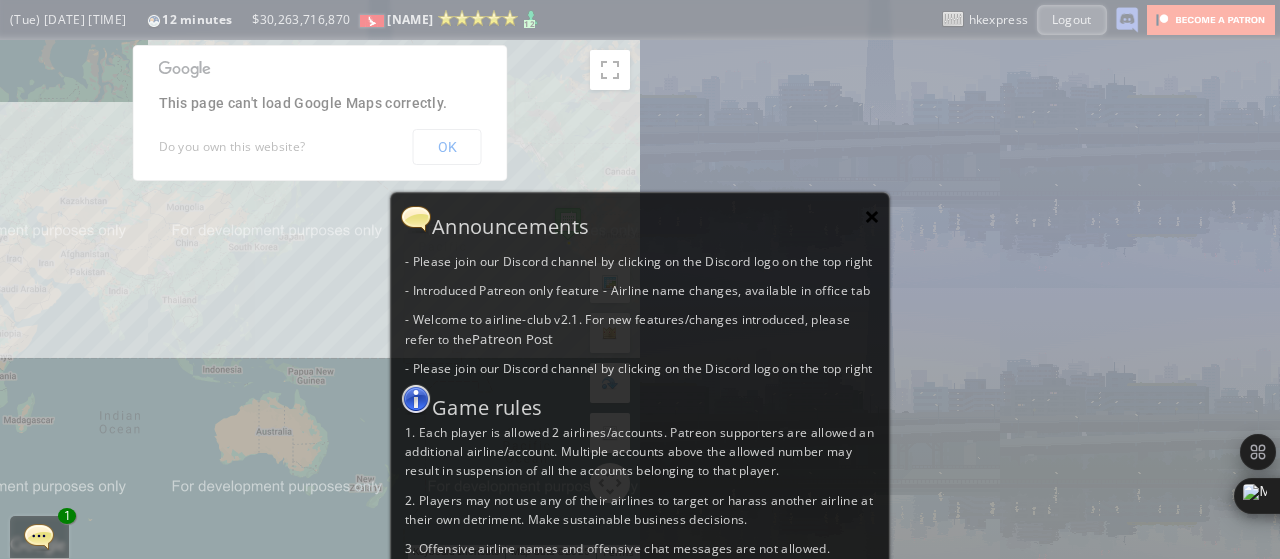 click on "×" at bounding box center [872, 216] 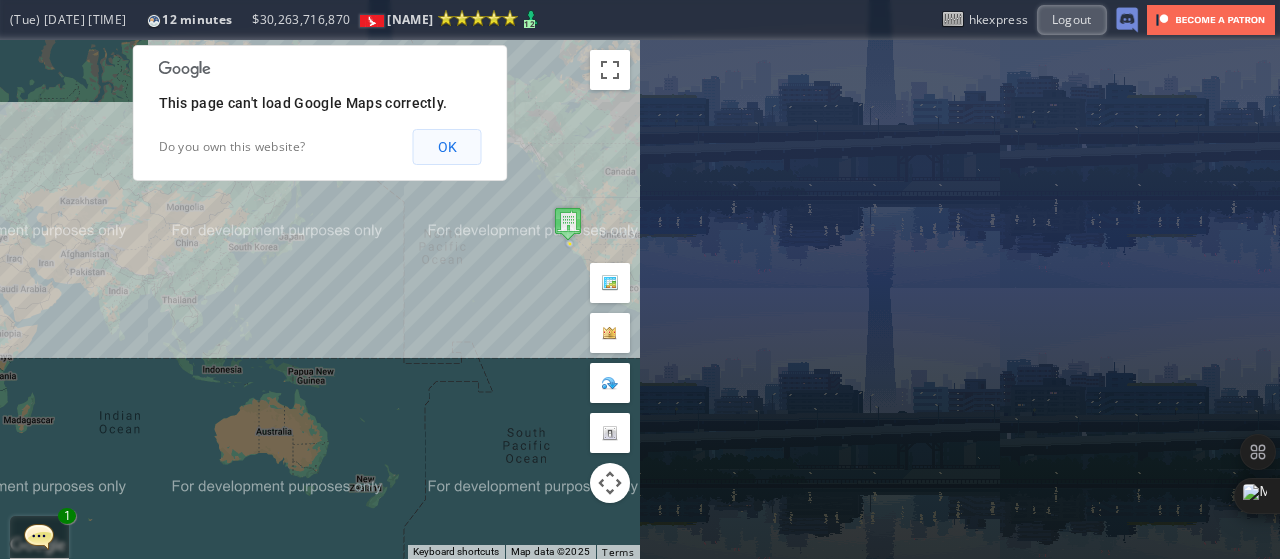 click on "OK" at bounding box center [447, 147] 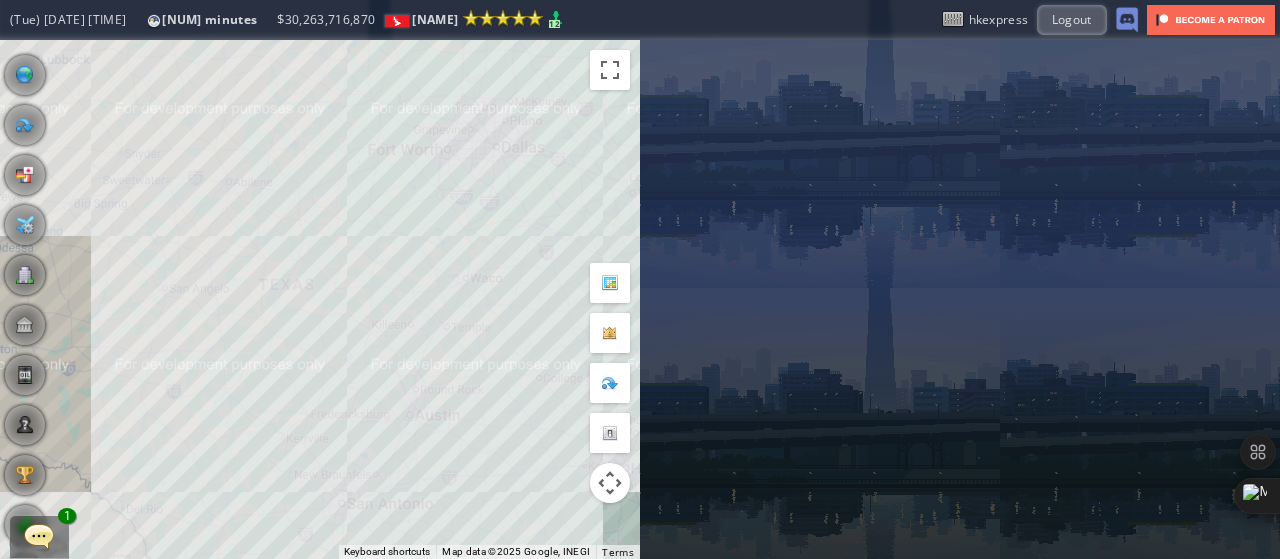 click on "To navigate, press the arrow keys." at bounding box center [320, 299] 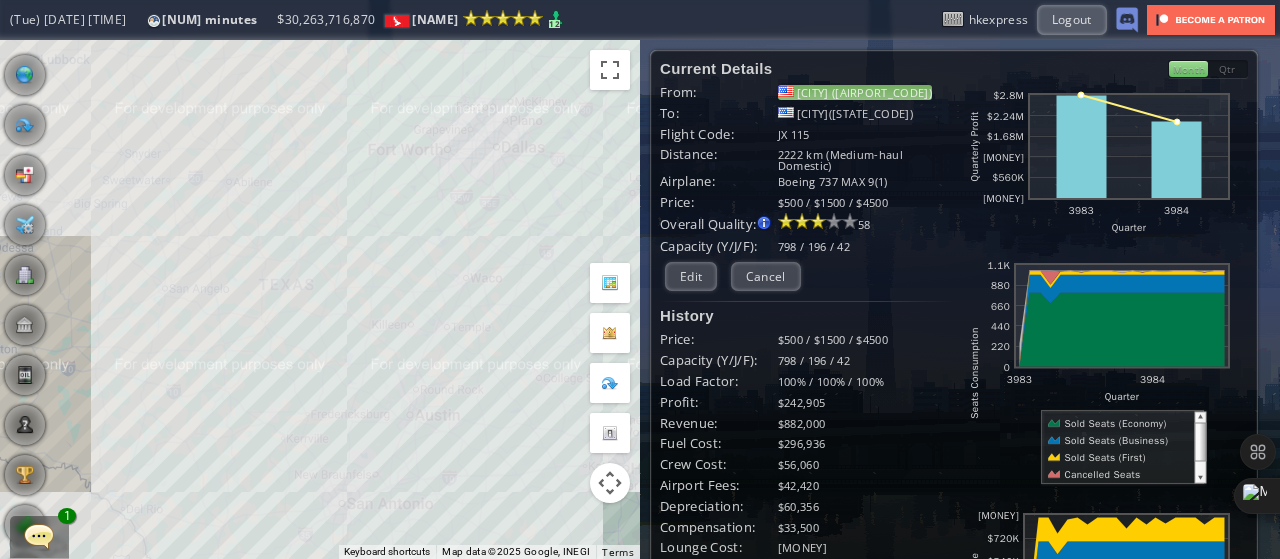 click on "[CITY] ([AIRPORT_CODE])" at bounding box center [855, 92] 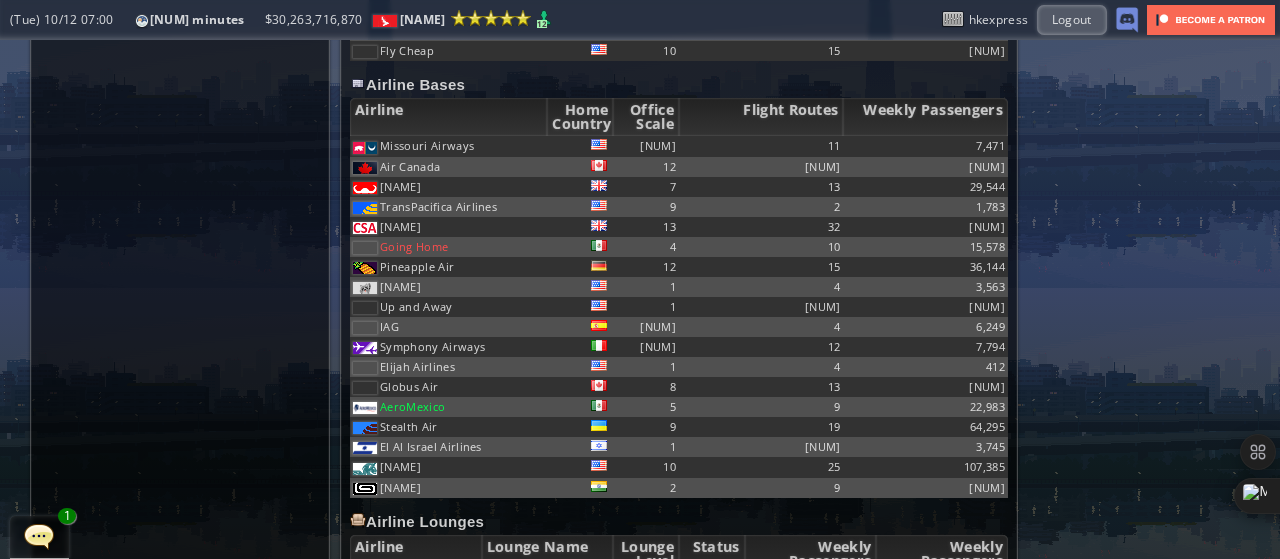 scroll, scrollTop: 1909, scrollLeft: 0, axis: vertical 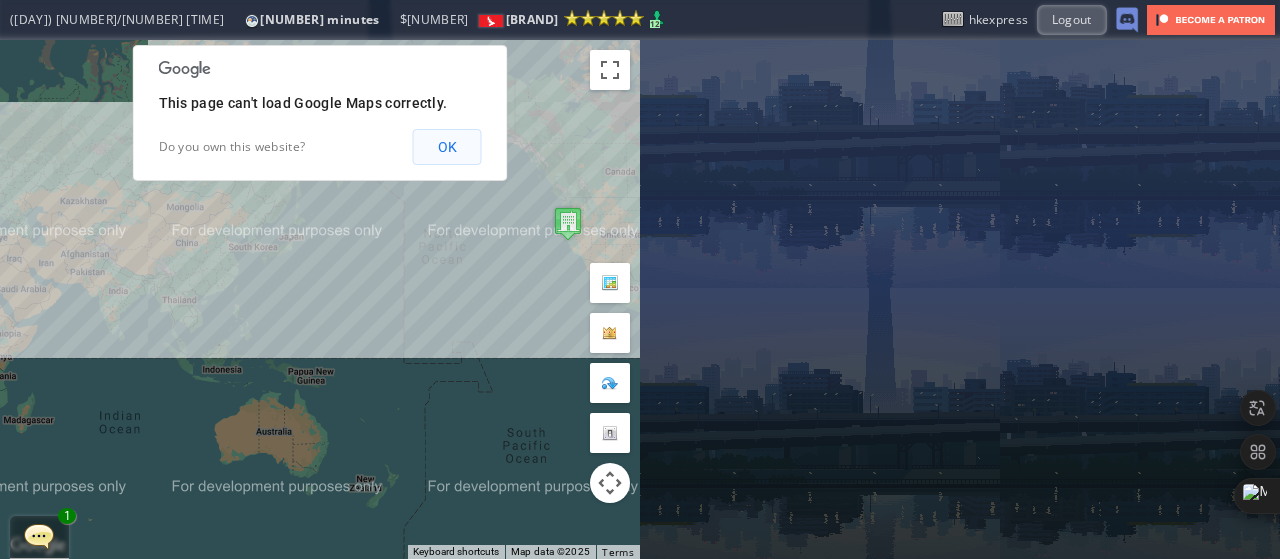 click on "OK" at bounding box center [447, 147] 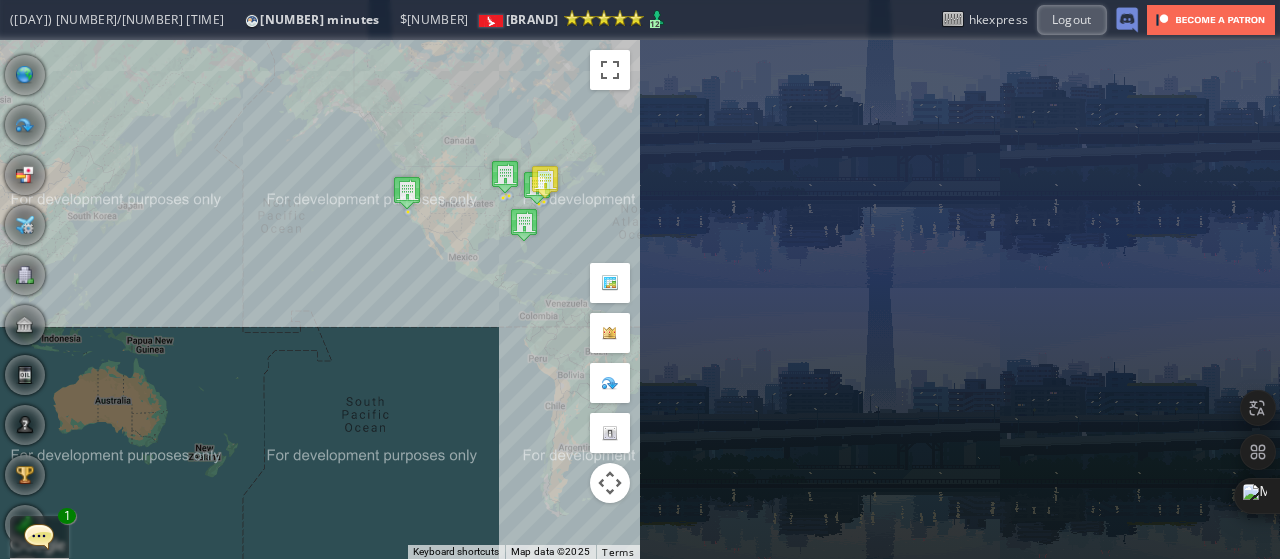 scroll, scrollTop: 200, scrollLeft: 0, axis: vertical 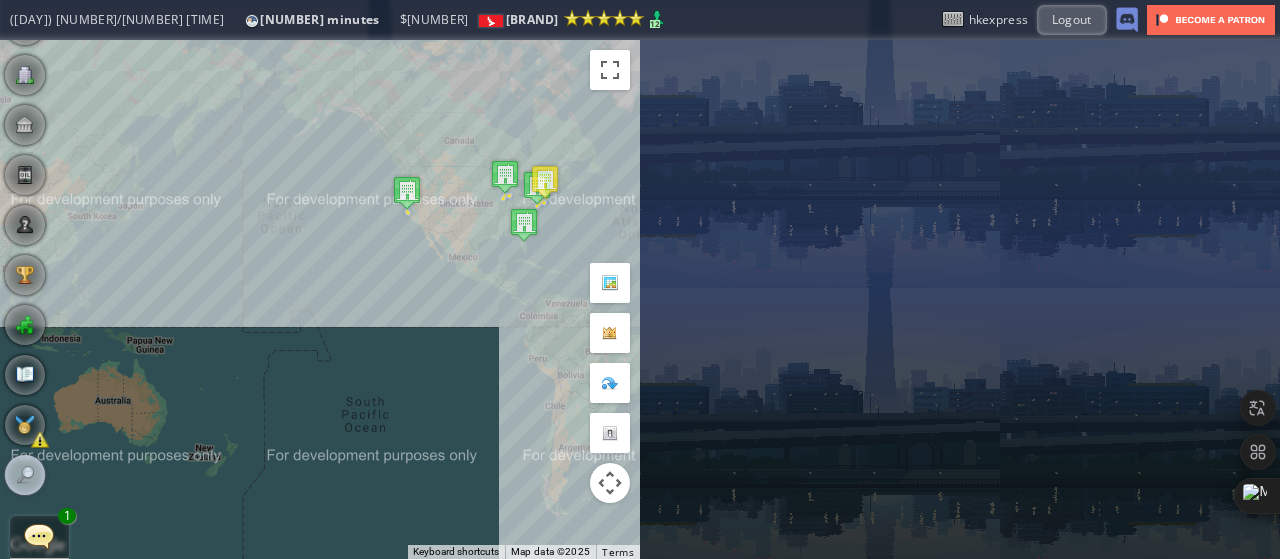 click at bounding box center (25, 475) 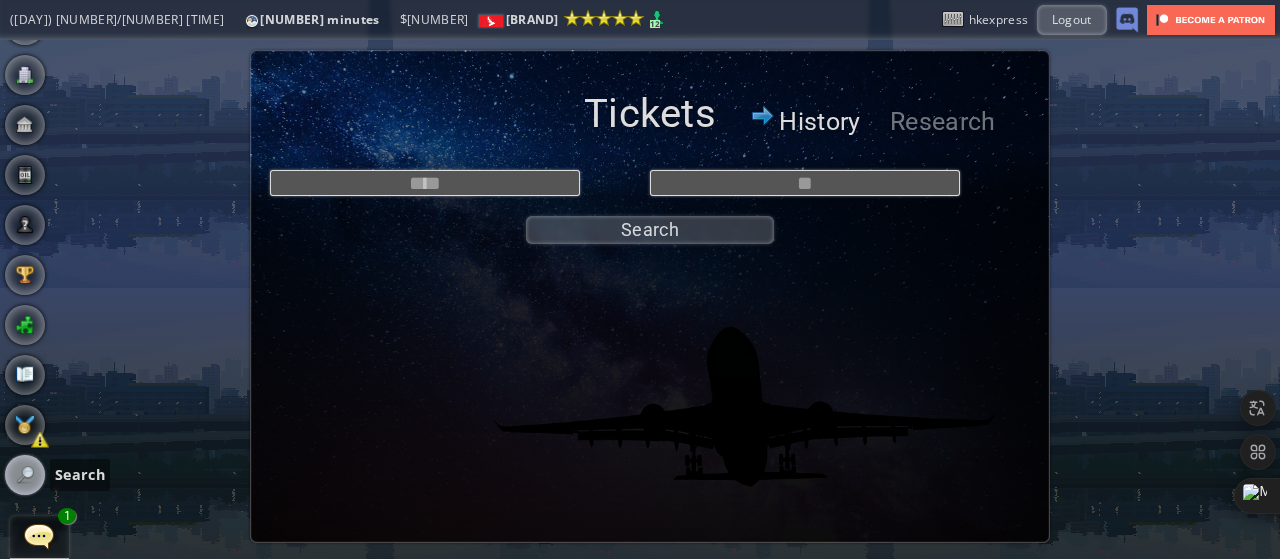 click on "History" at bounding box center [820, 122] 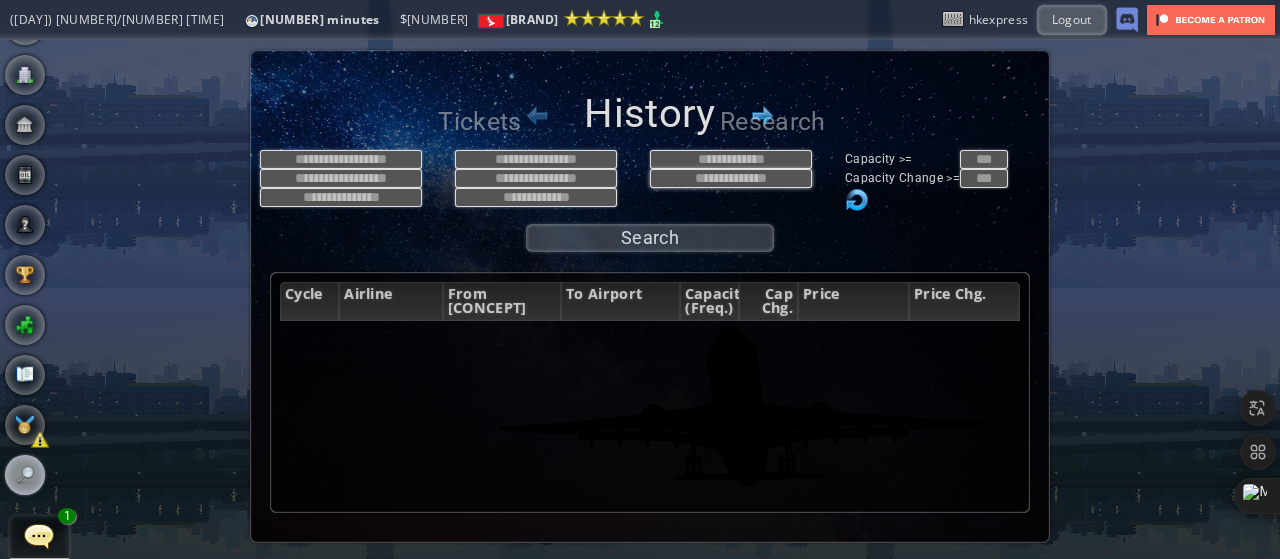 click at bounding box center (731, 178) 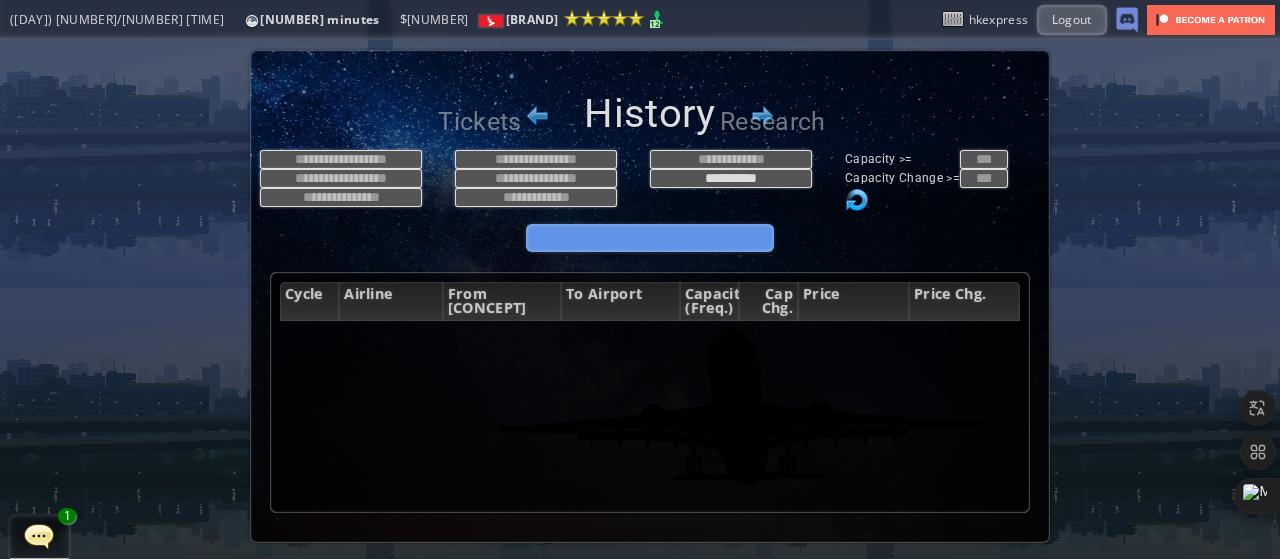 click on "Search" at bounding box center [650, 238] 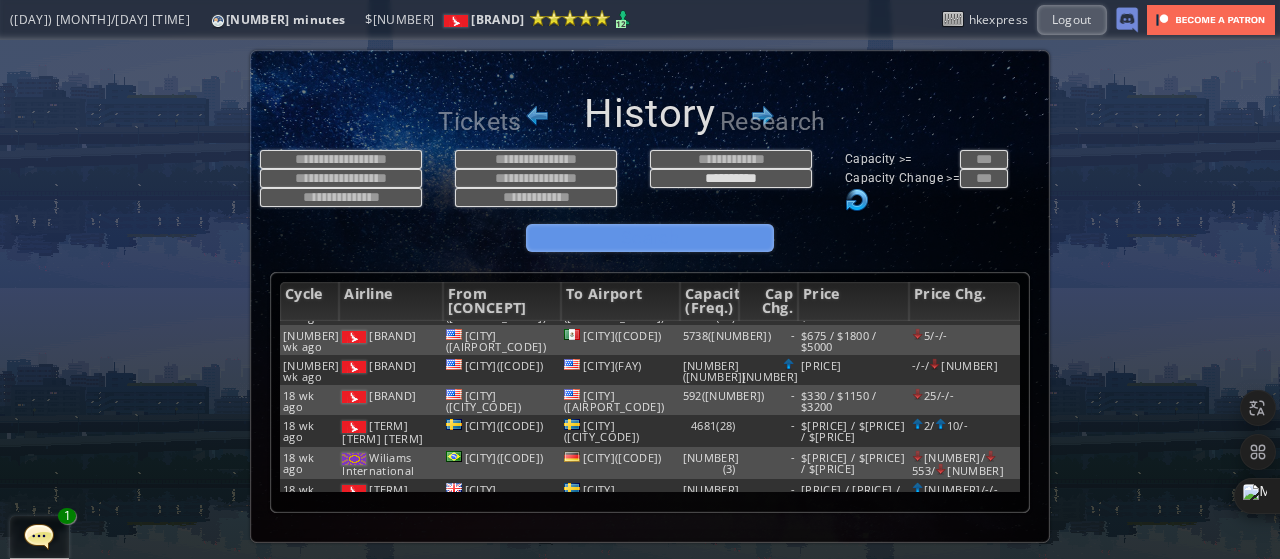 scroll, scrollTop: 1947, scrollLeft: 0, axis: vertical 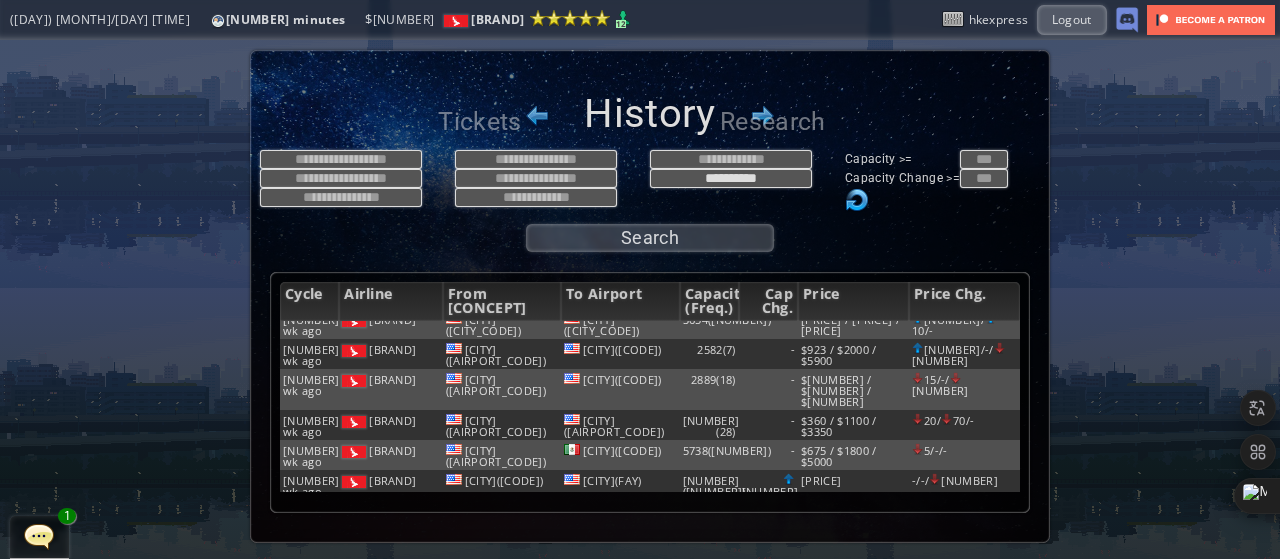 click on "Tickets
History
Research
Search" at bounding box center [640, 299] 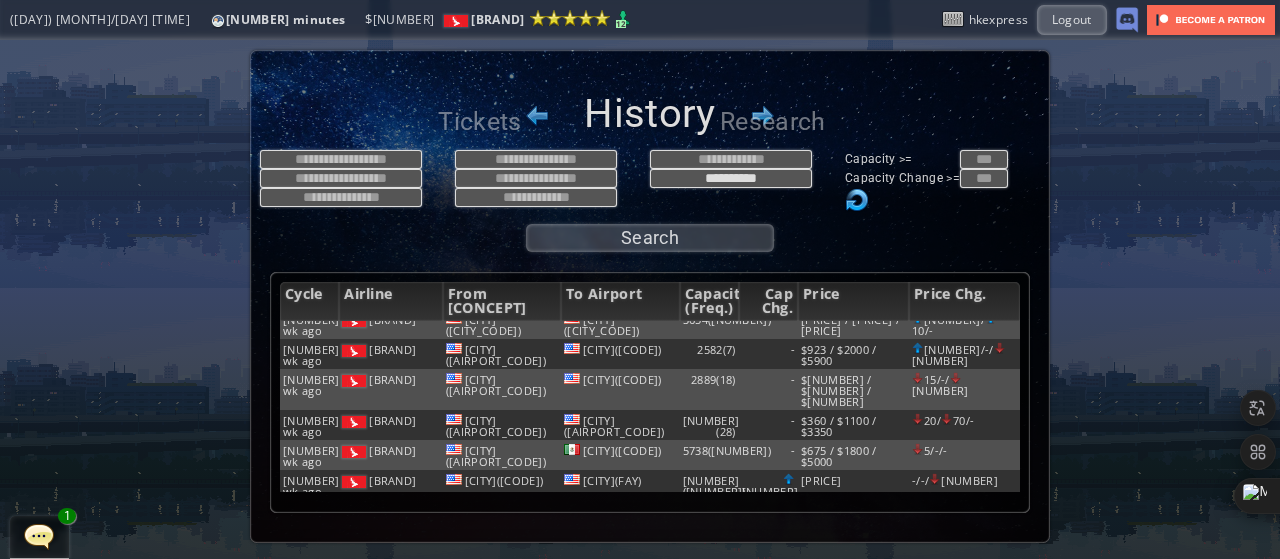 click on "Tickets
History
Research
Search" at bounding box center [640, 299] 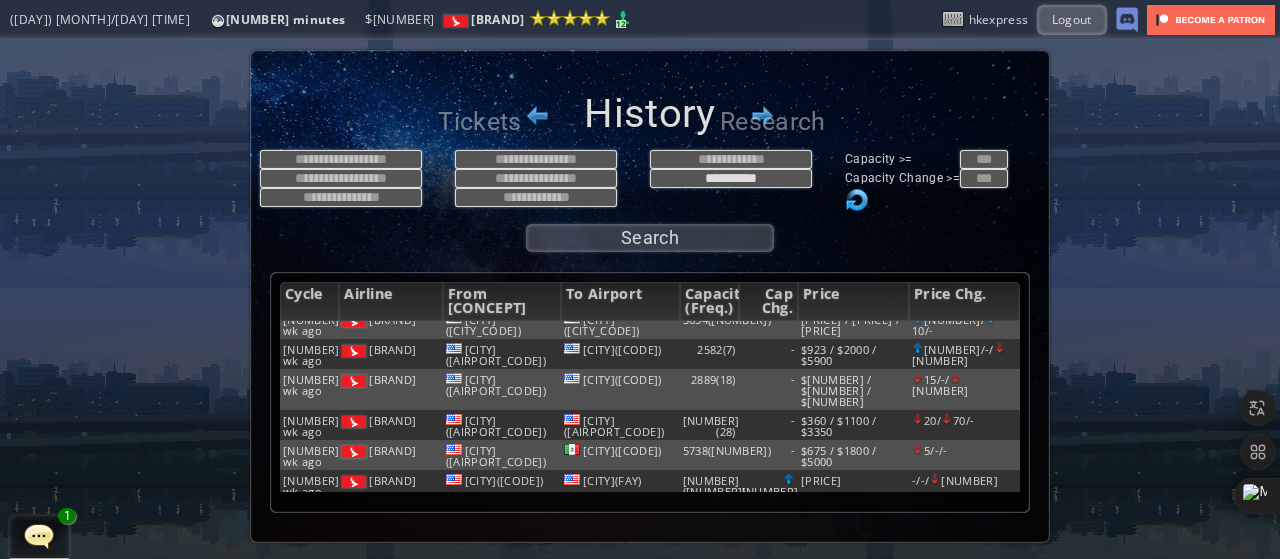 click at bounding box center (7, 279) 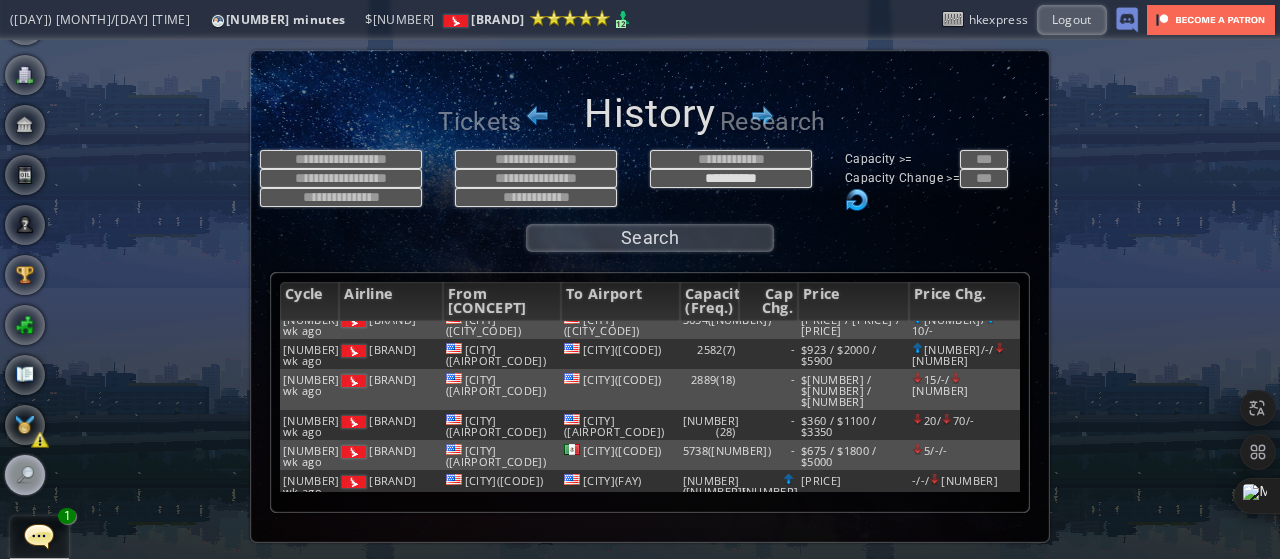 scroll, scrollTop: 0, scrollLeft: 0, axis: both 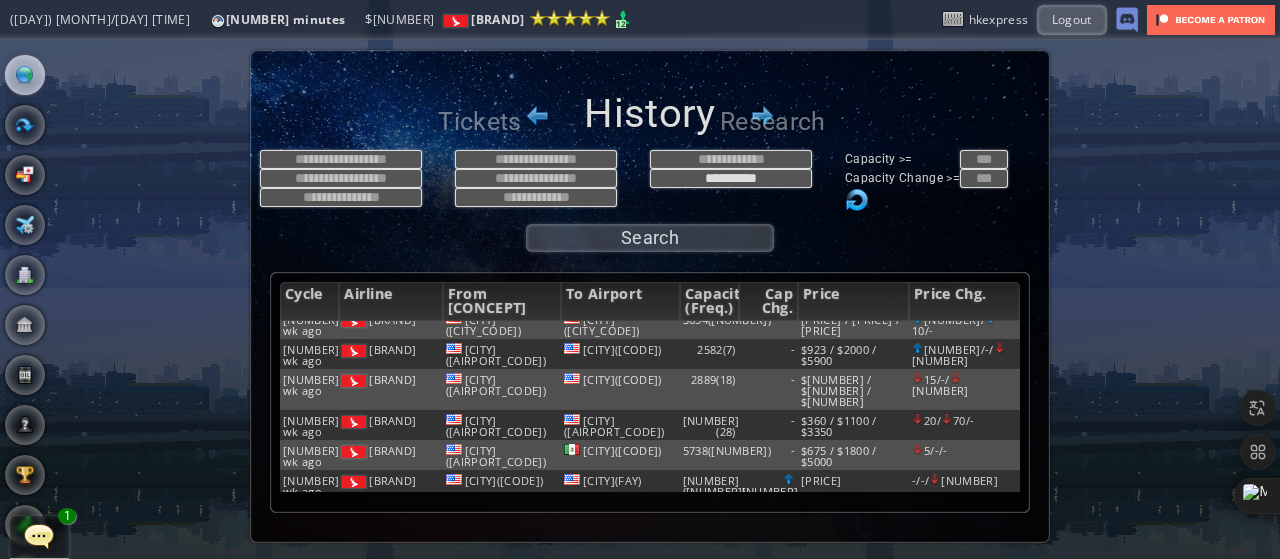 click at bounding box center [25, 75] 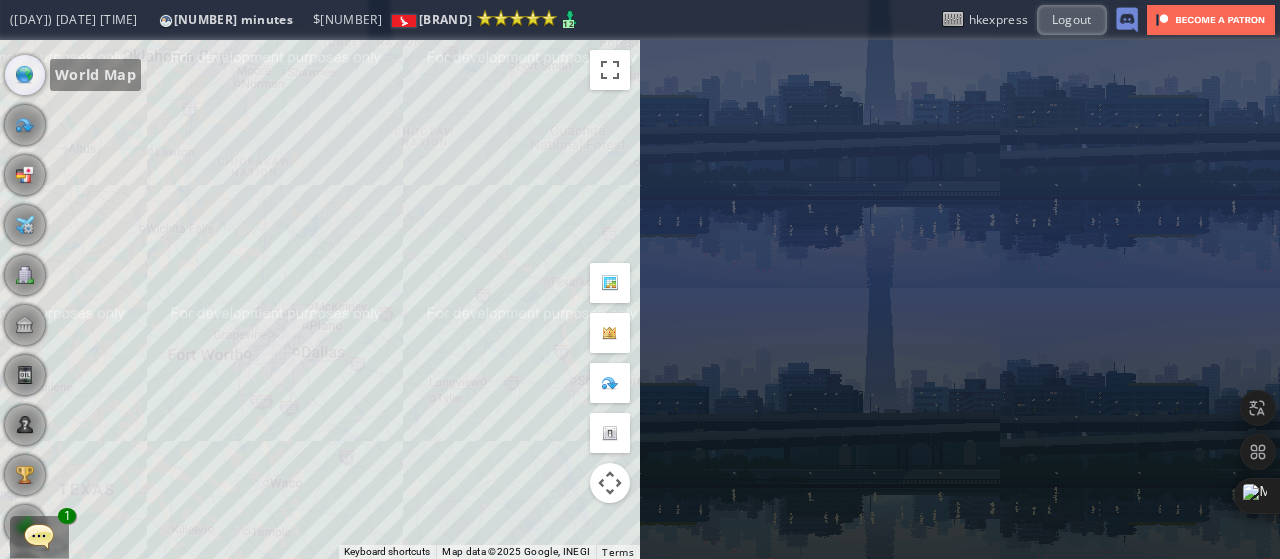 click on "To navigate, press the arrow keys." at bounding box center [320, 299] 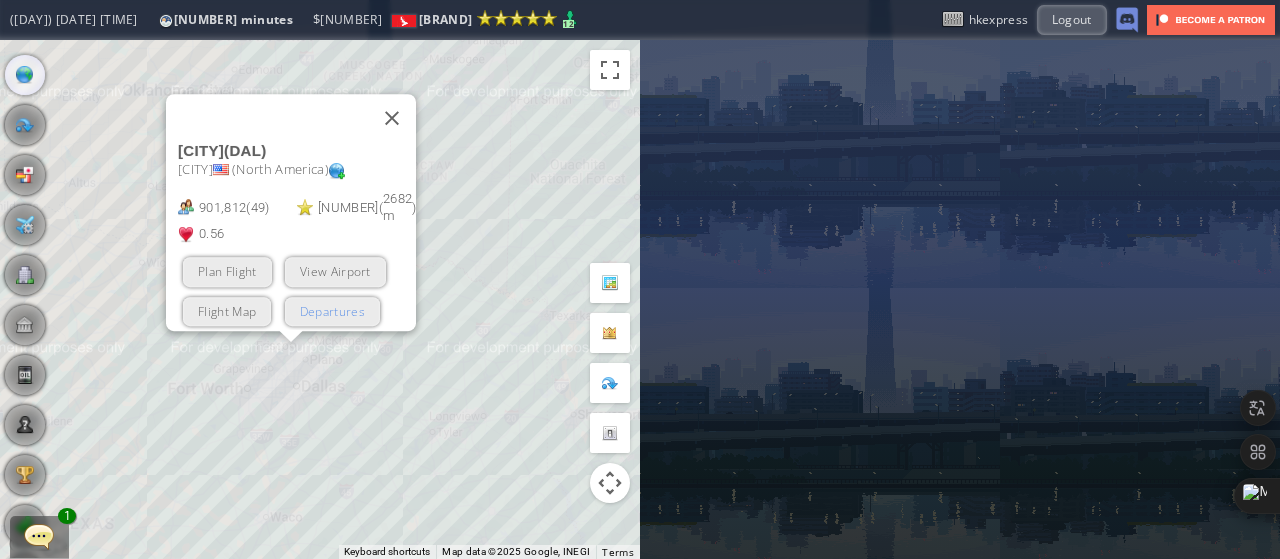 click on "Departures" at bounding box center (332, 310) 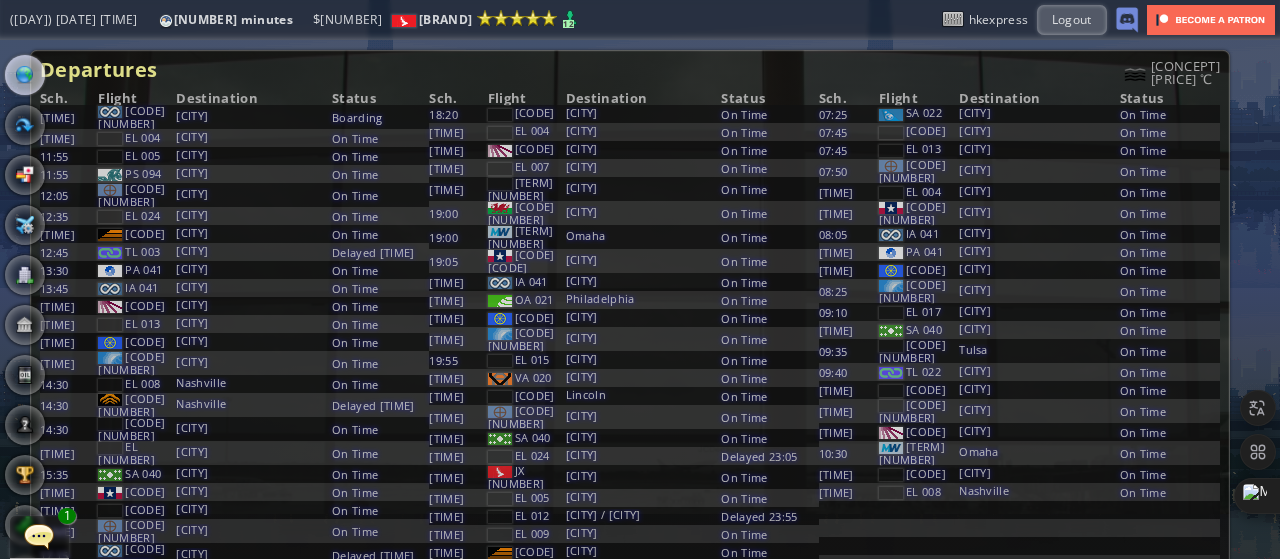 scroll, scrollTop: 50, scrollLeft: 0, axis: vertical 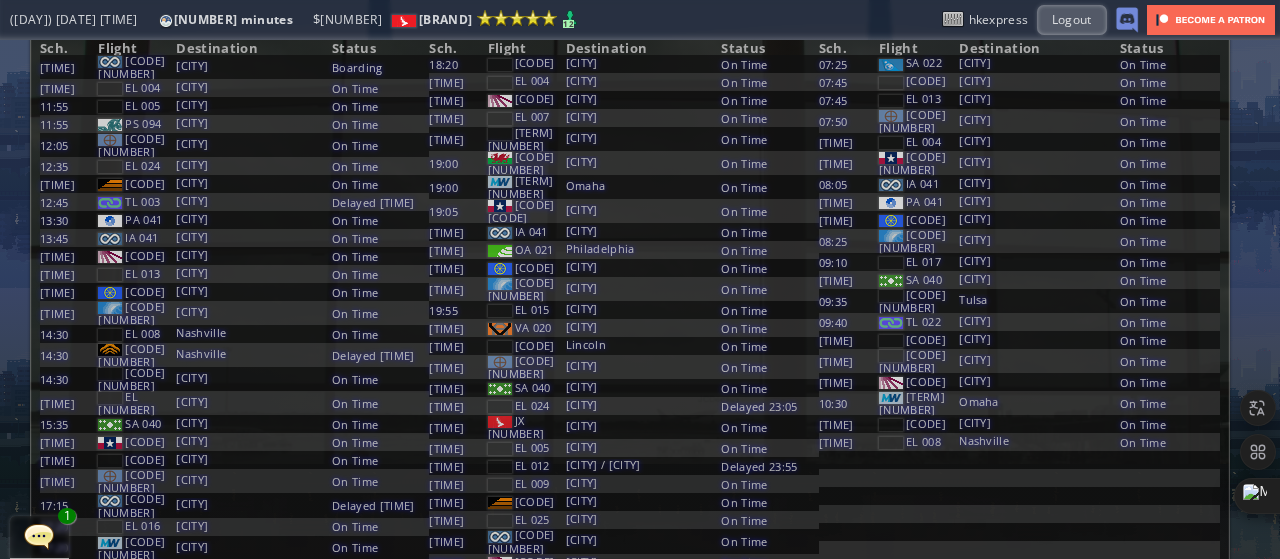 click at bounding box center (7, 279) 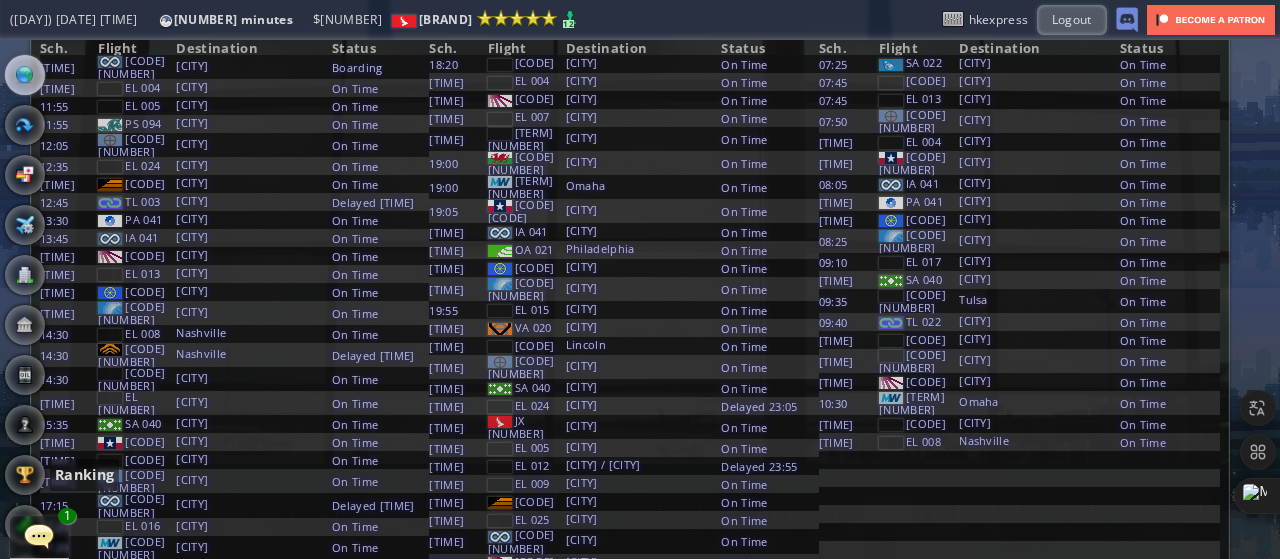 scroll, scrollTop: 200, scrollLeft: 0, axis: vertical 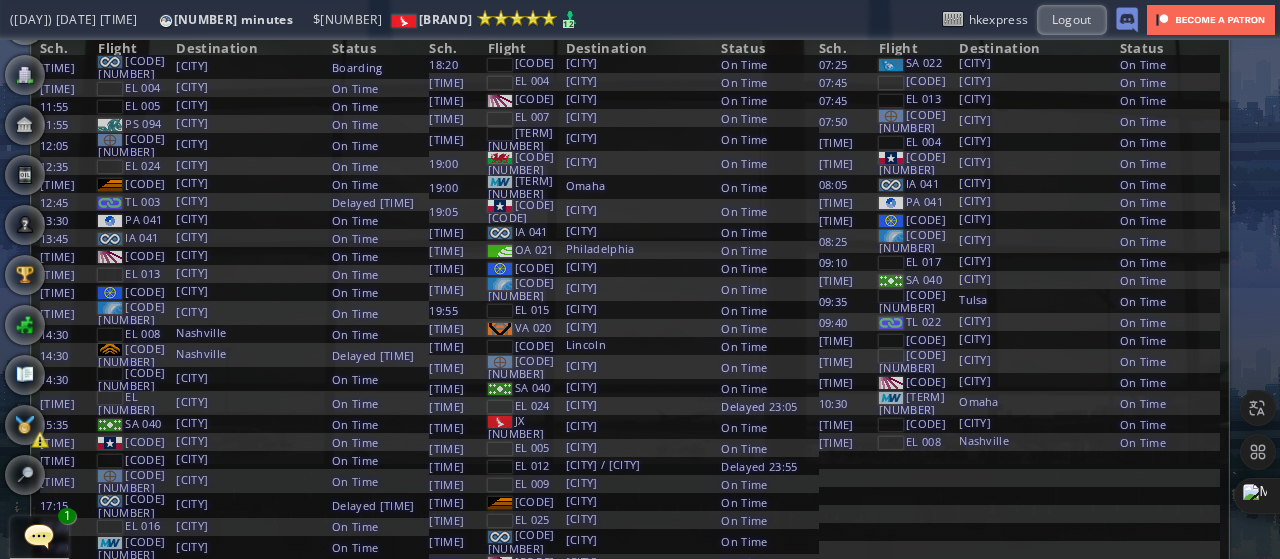 click at bounding box center [25, 475] 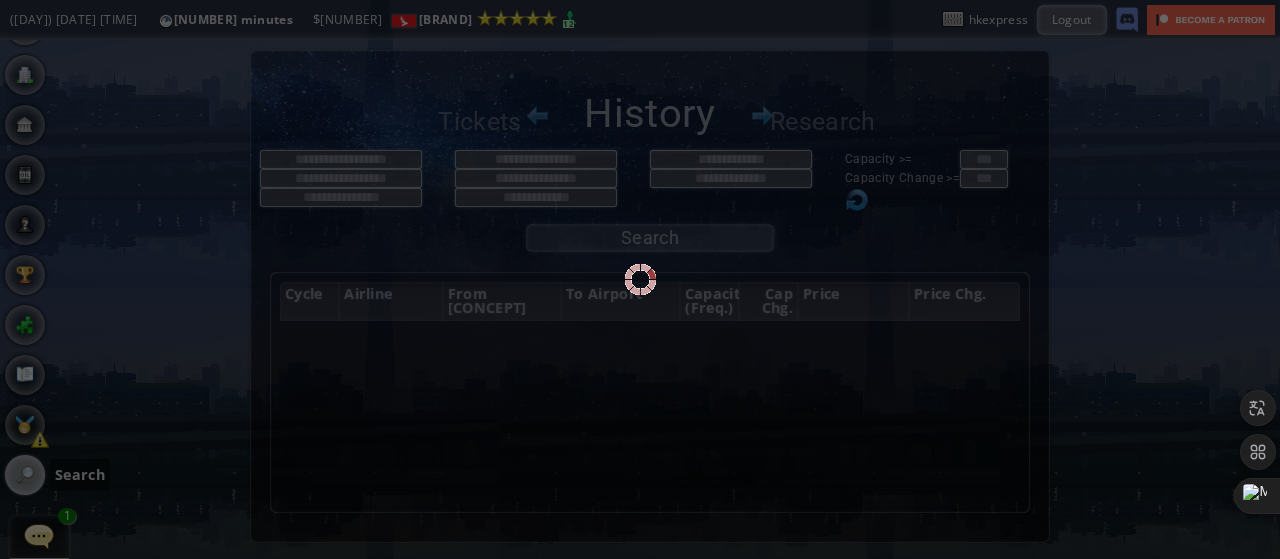 scroll, scrollTop: 0, scrollLeft: 0, axis: both 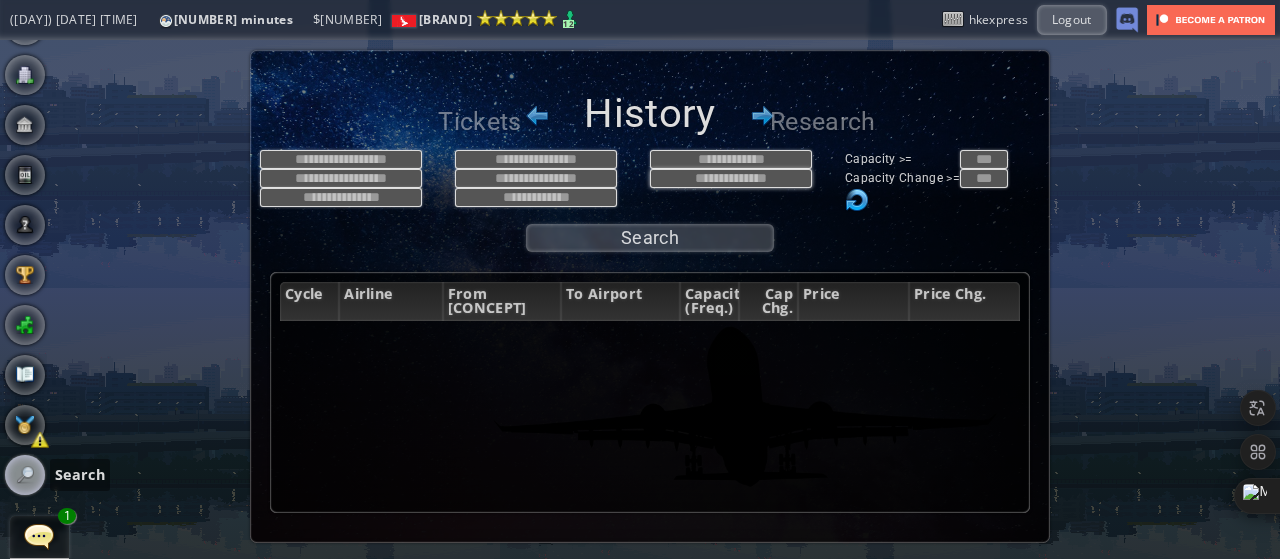 click at bounding box center (731, 178) 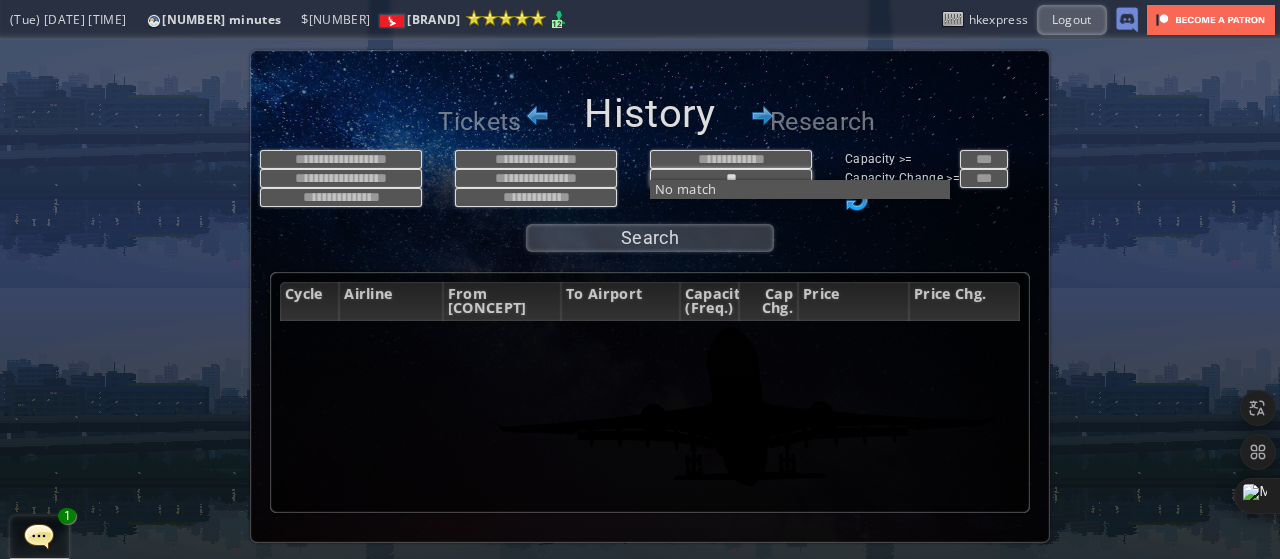 type on "**" 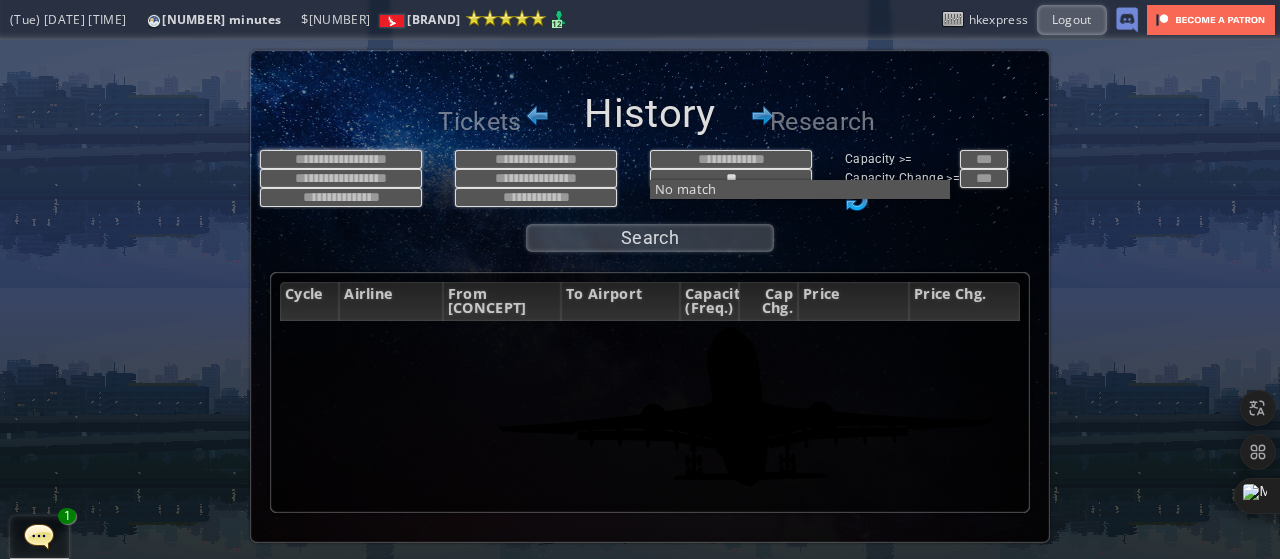 click at bounding box center [341, 159] 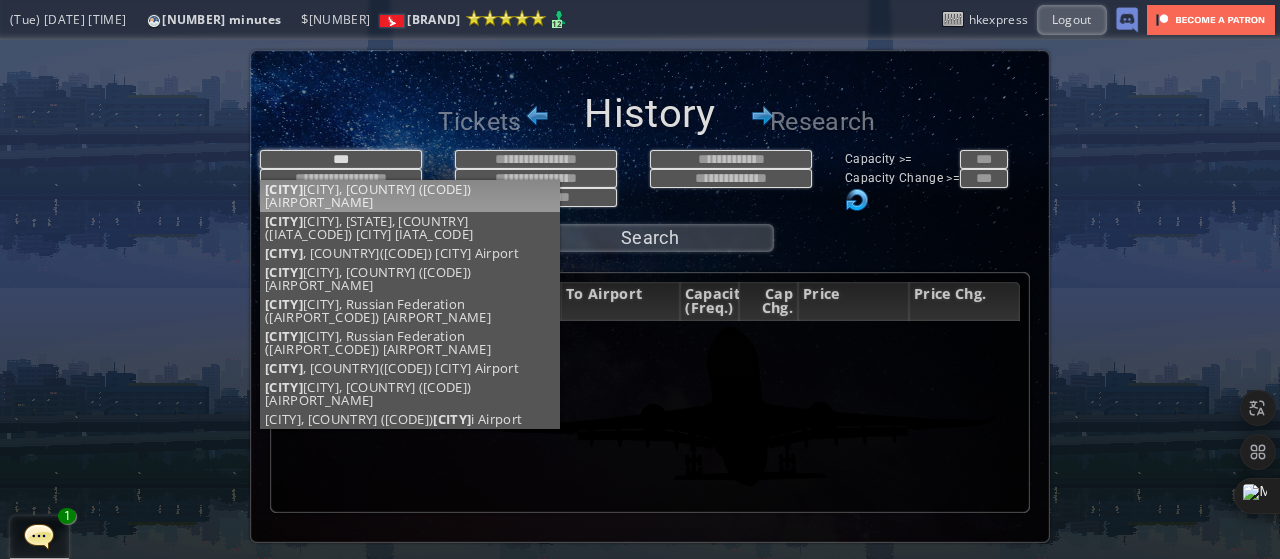 type on "***" 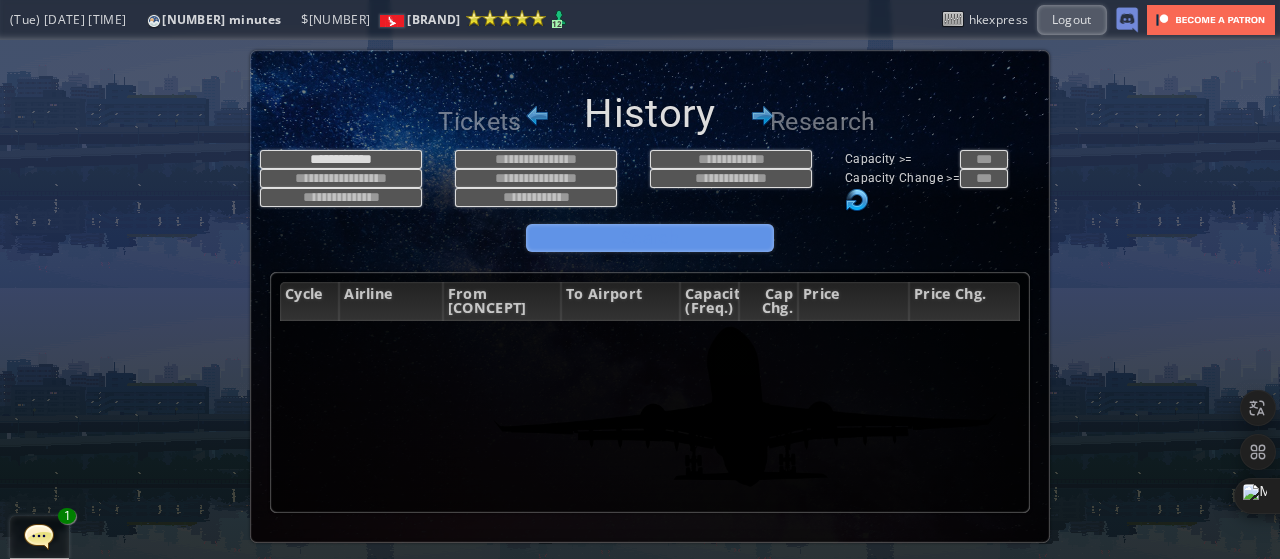 click on "Search" at bounding box center [650, 238] 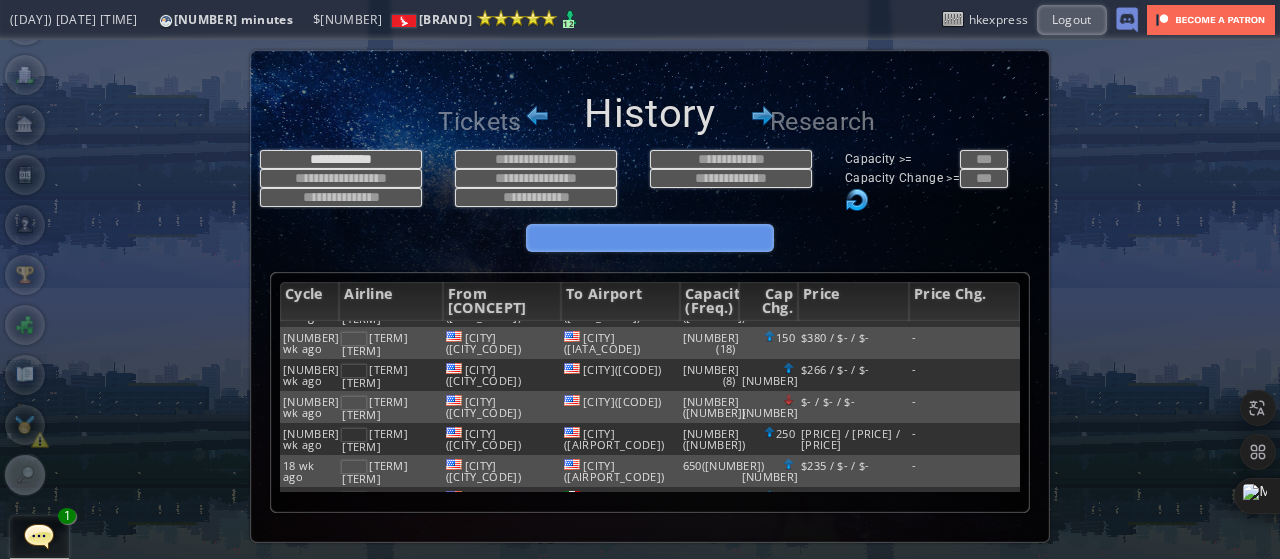 scroll, scrollTop: 0, scrollLeft: 0, axis: both 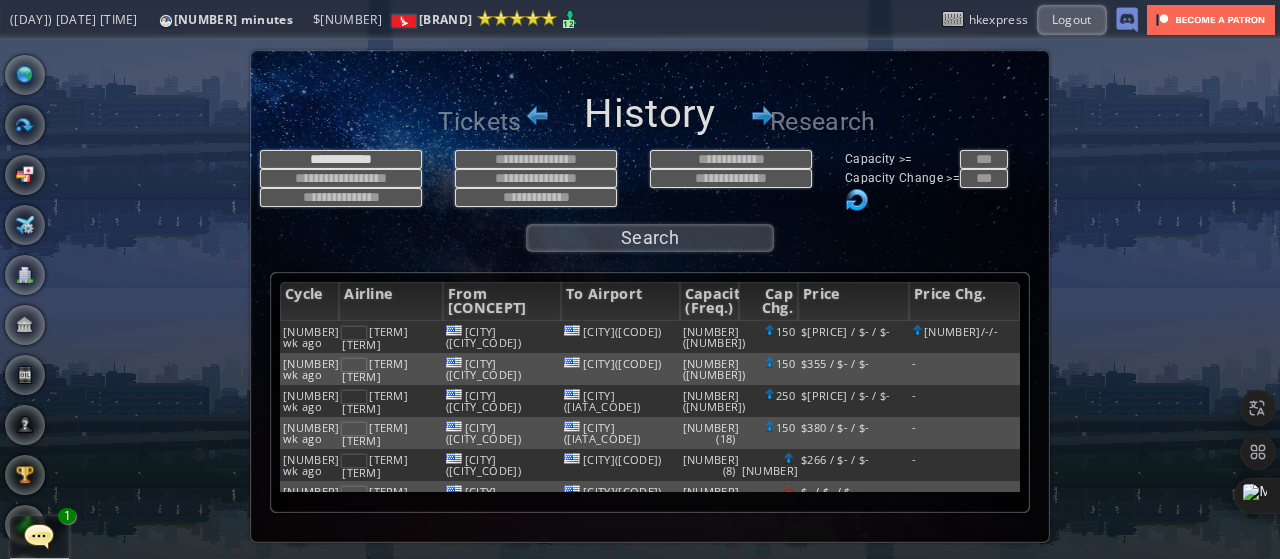 click on "World Map" at bounding box center [25, 75] 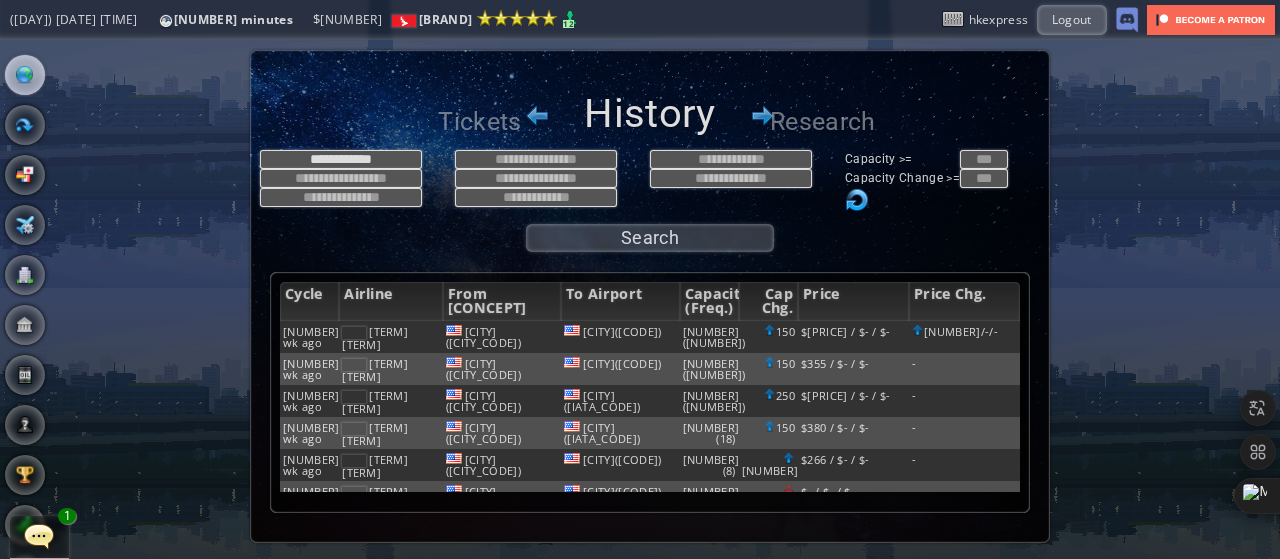click at bounding box center (25, 75) 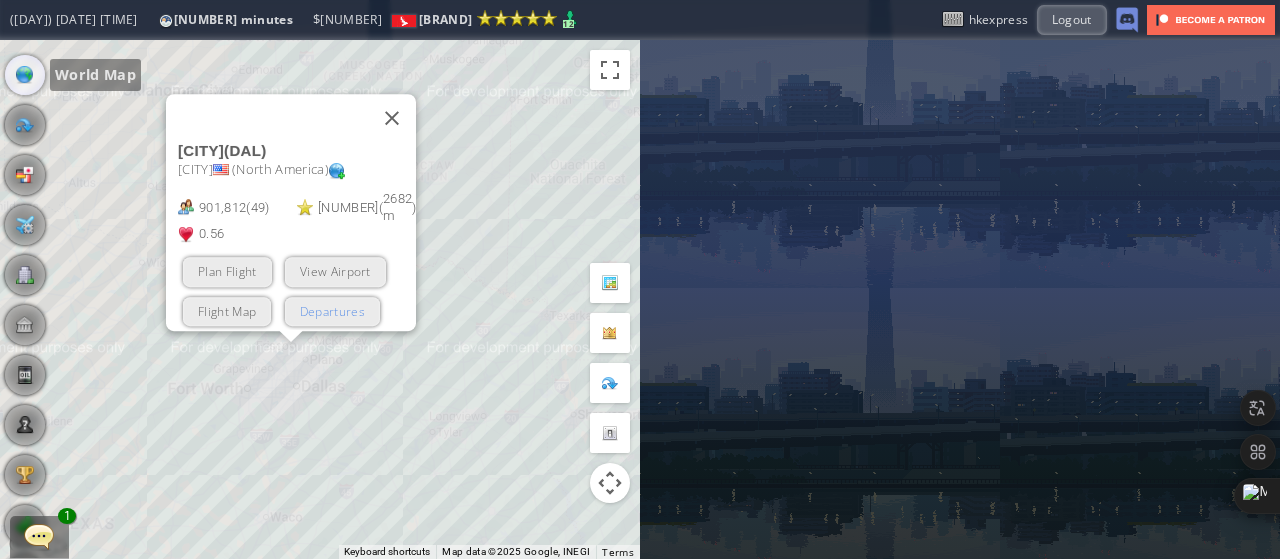 click on "Departures" at bounding box center [332, 310] 